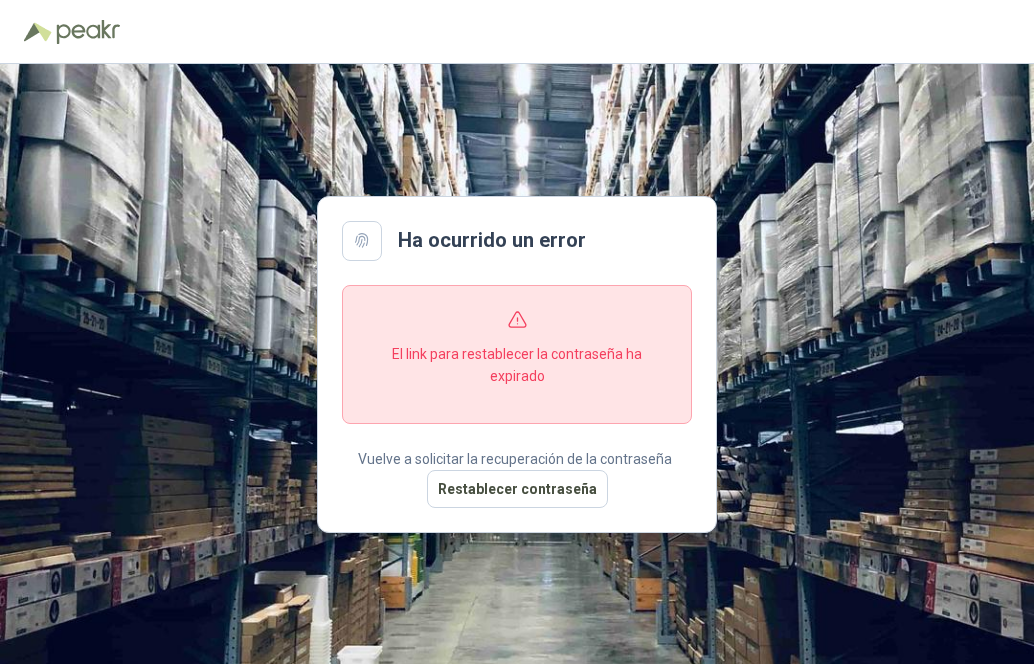 scroll, scrollTop: 0, scrollLeft: 0, axis: both 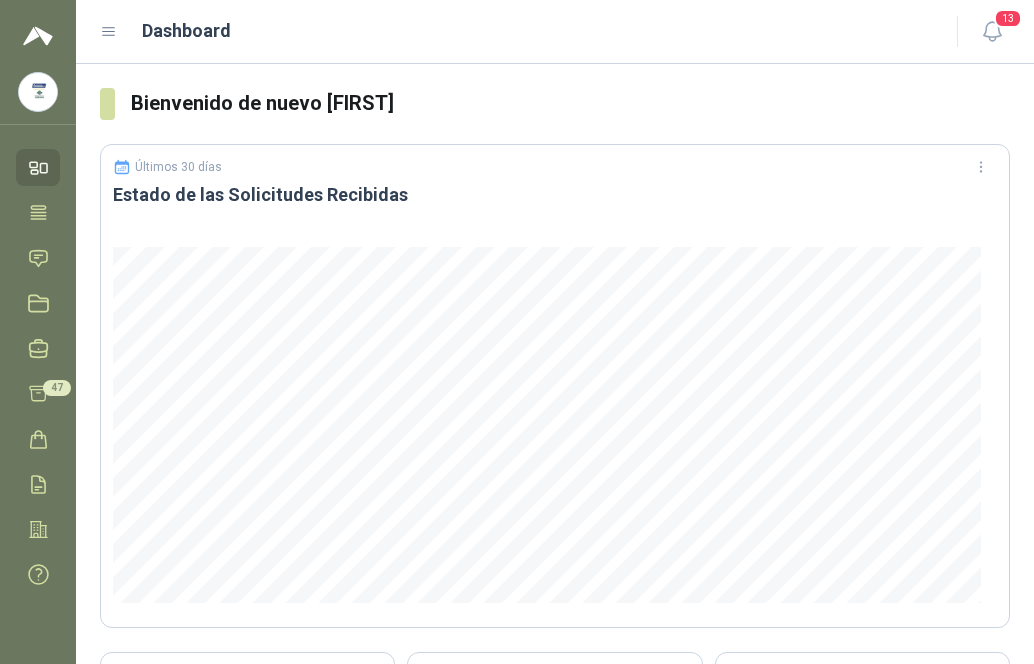 click at bounding box center (109, 32) 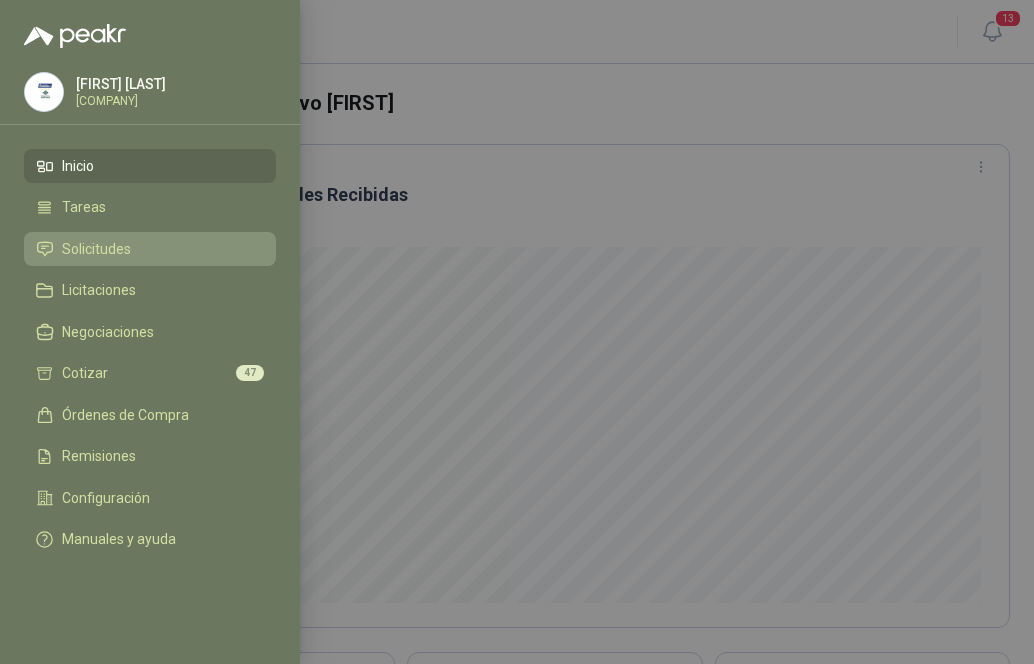 click on "Solicitudes" at bounding box center (96, 249) 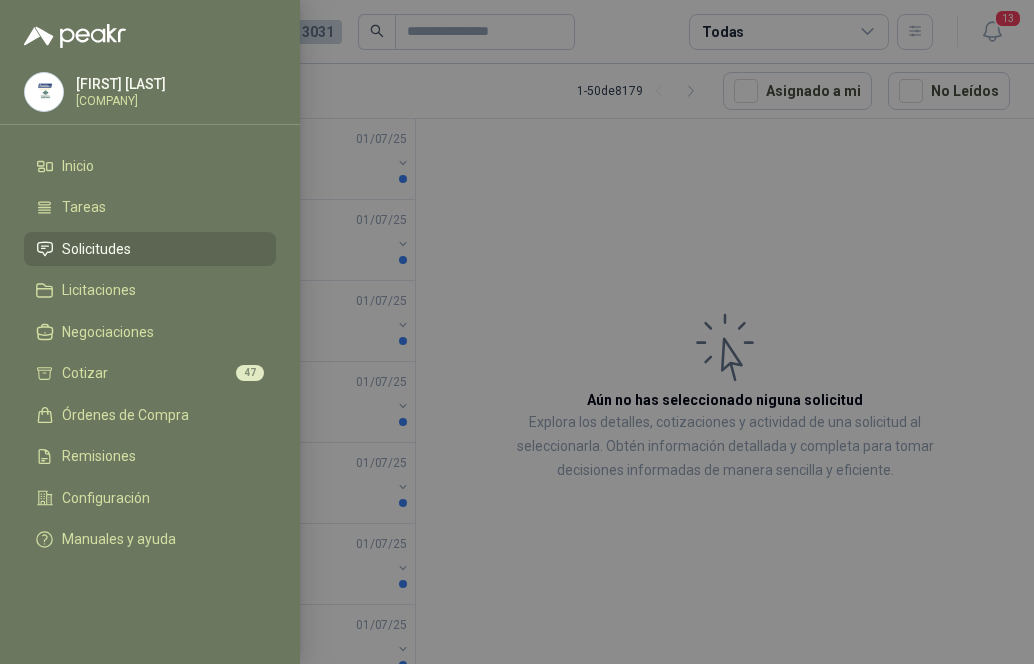 click at bounding box center [517, 332] 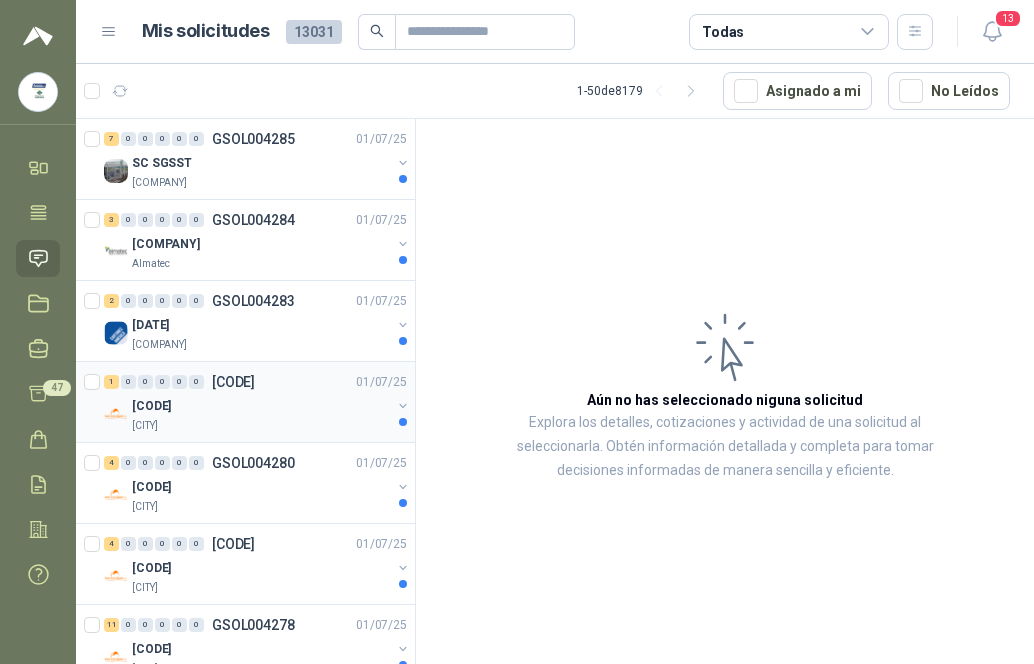 click on "[CODE]" at bounding box center [261, 406] 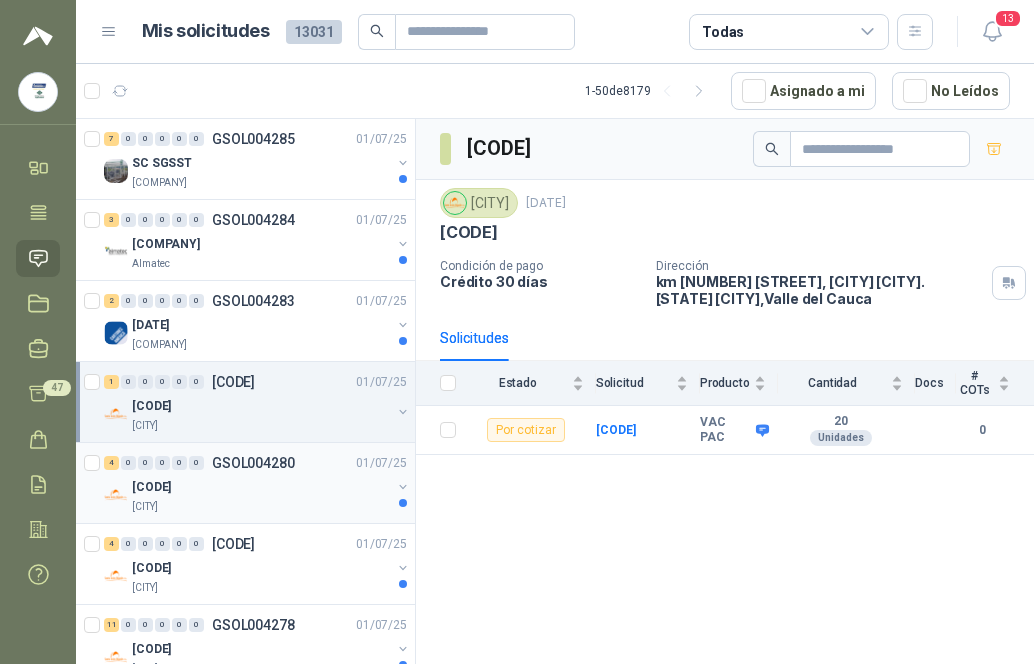 click on "[CODE]" at bounding box center (261, 487) 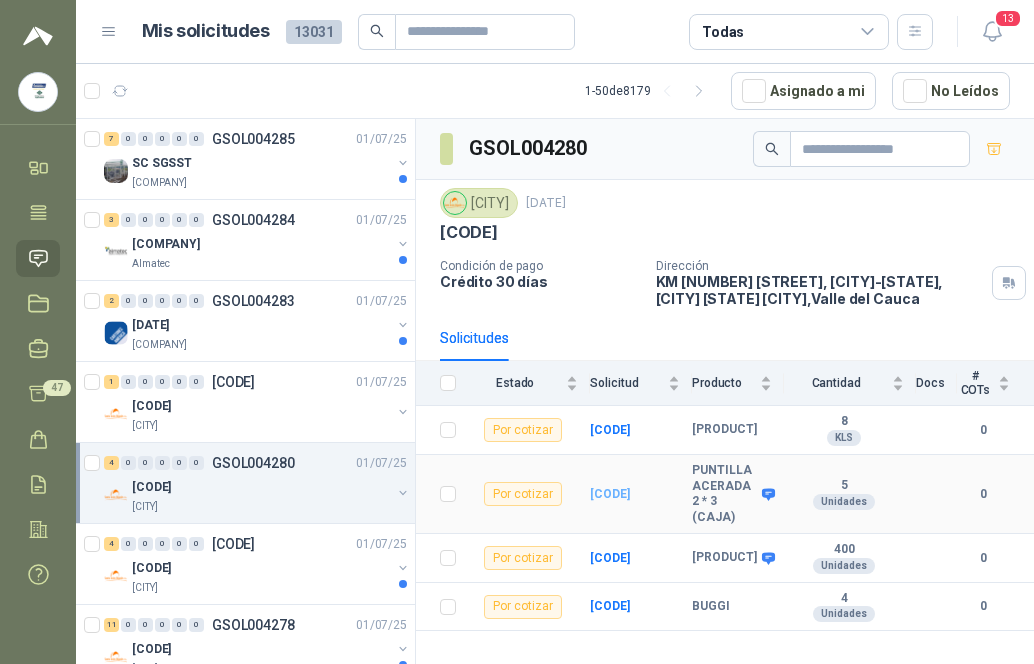 click on "[CODE]" at bounding box center (610, 494) 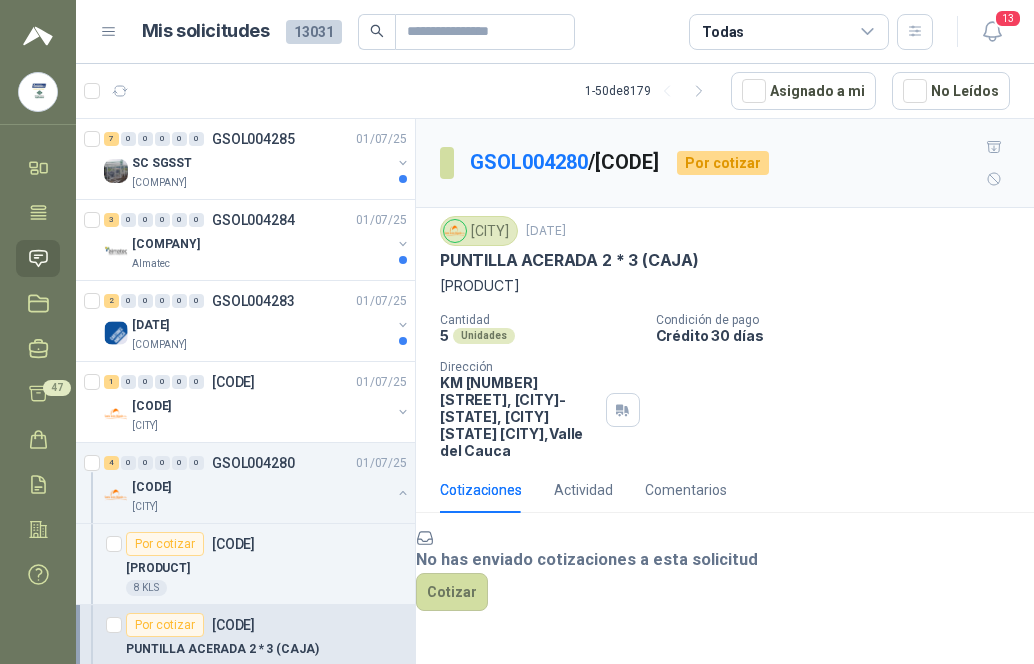 scroll, scrollTop: 82, scrollLeft: 0, axis: vertical 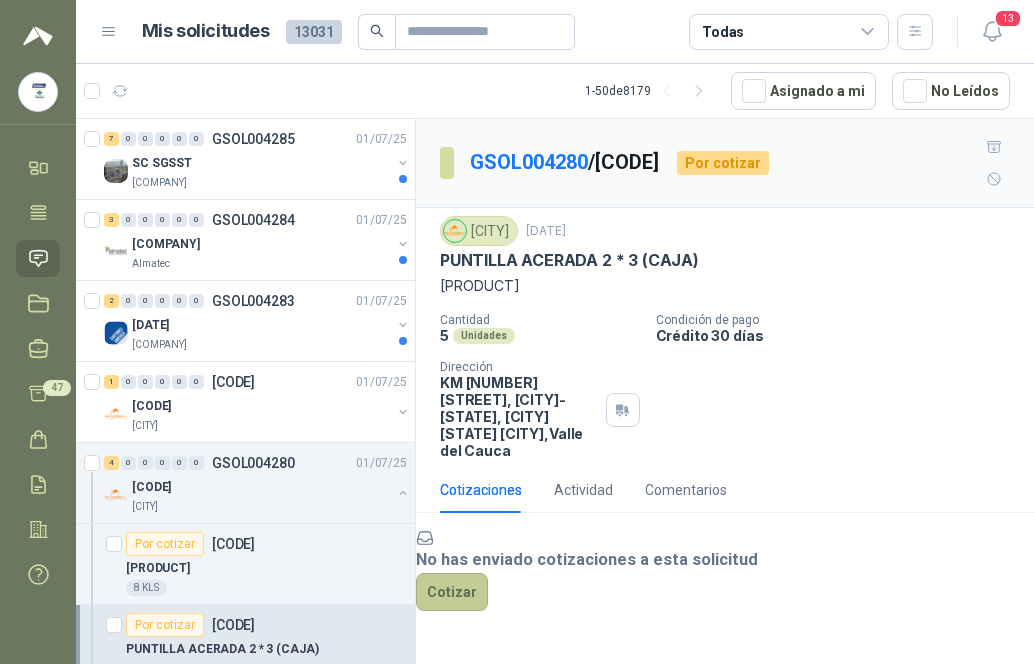 click on "Cotizar" at bounding box center (452, 592) 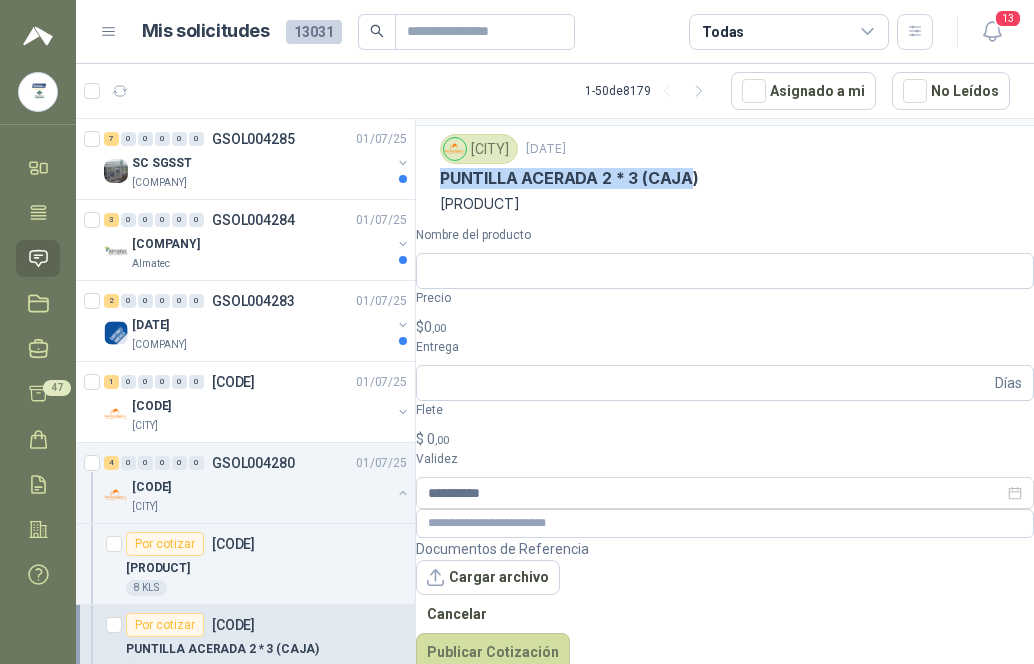 drag, startPoint x: 439, startPoint y: 145, endPoint x: 692, endPoint y: 152, distance: 253.09682 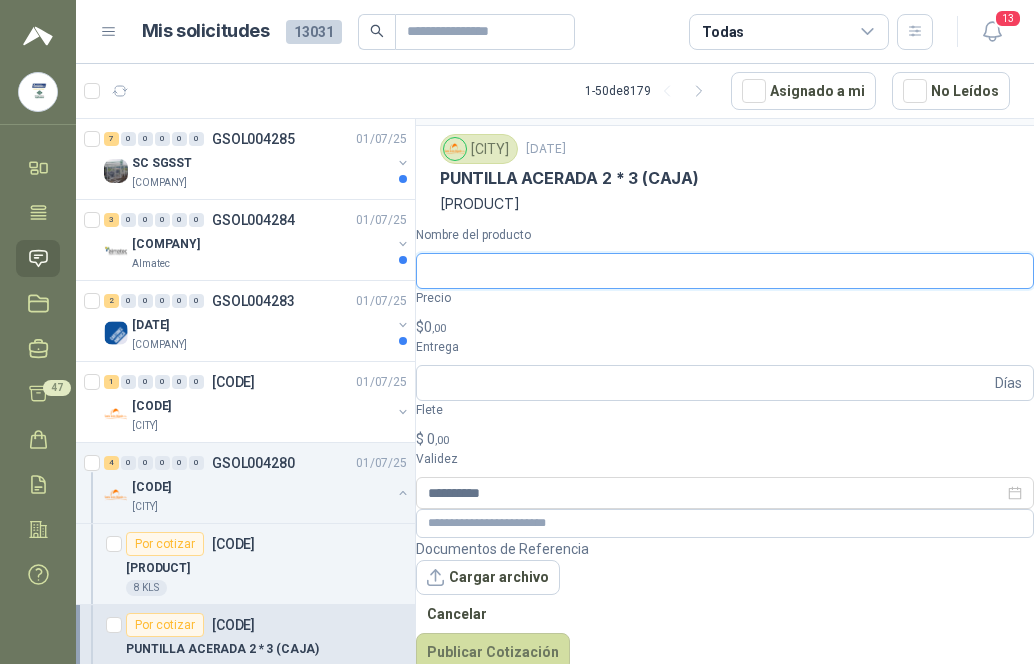 paste on "**********" 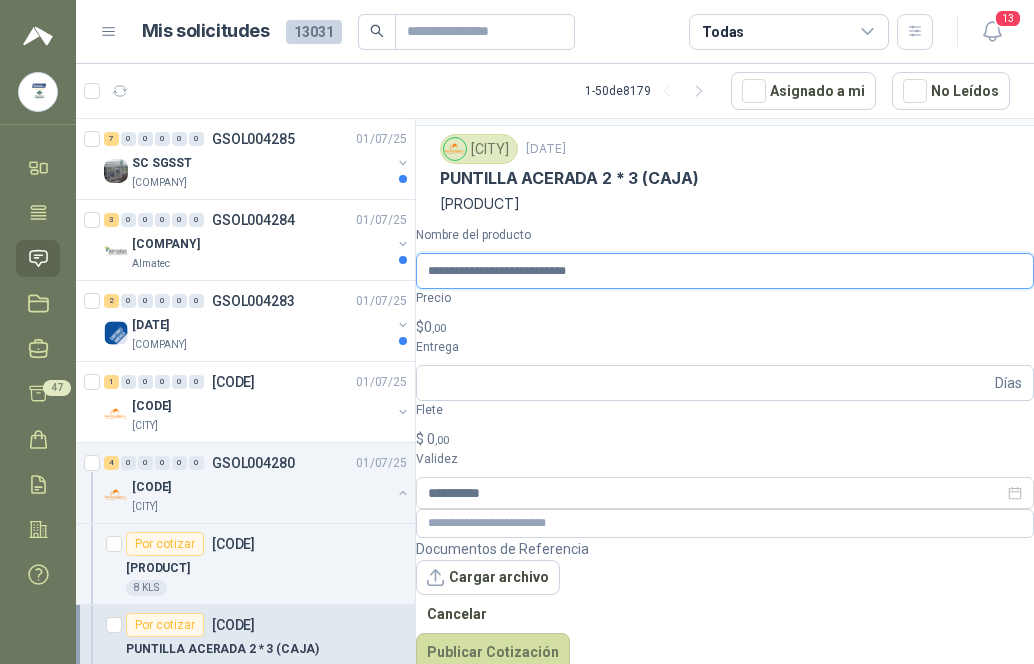 type on "**********" 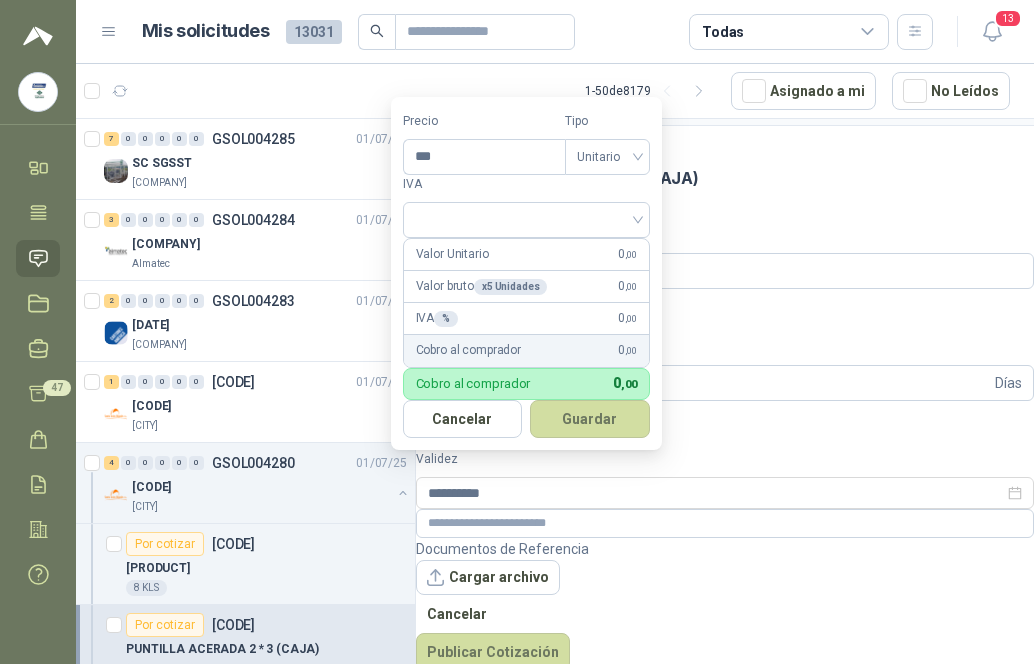 click on "Precio" at bounding box center [725, 298] 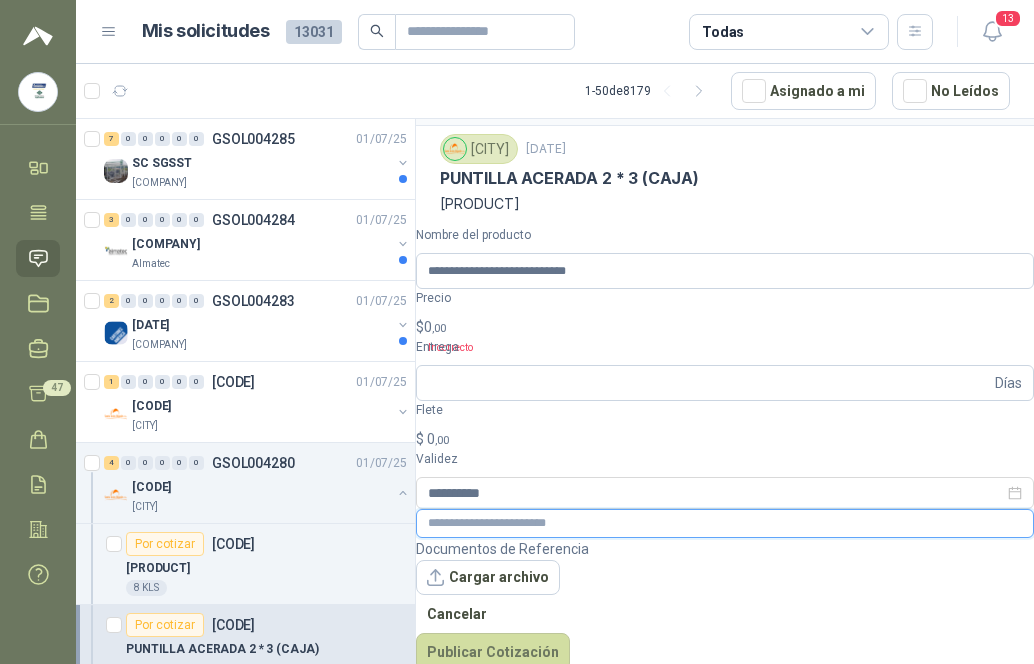 paste on "**********" 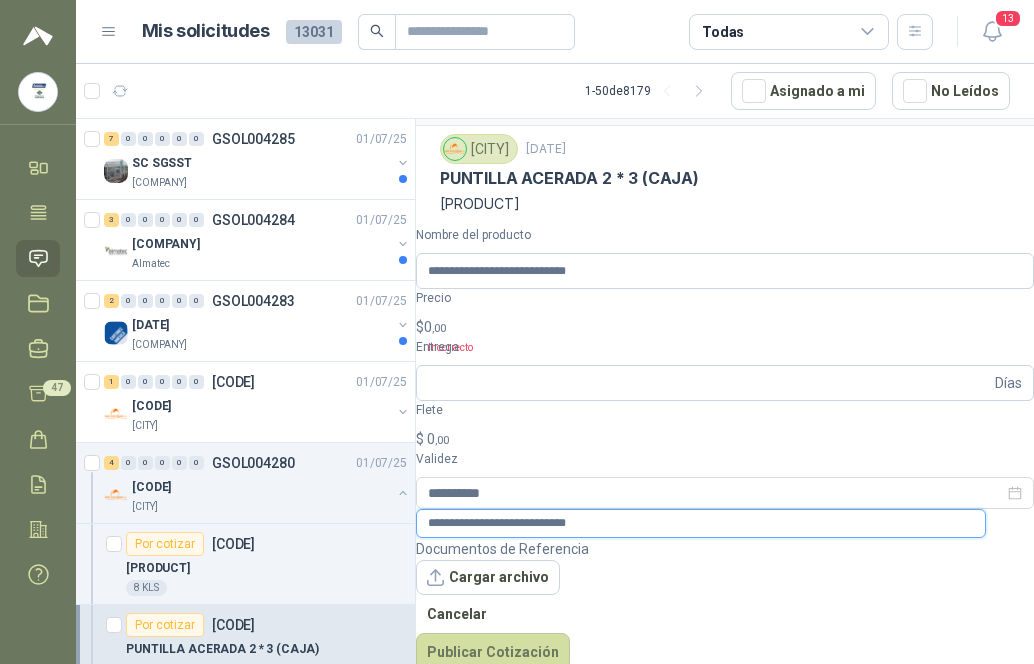 type on "**********" 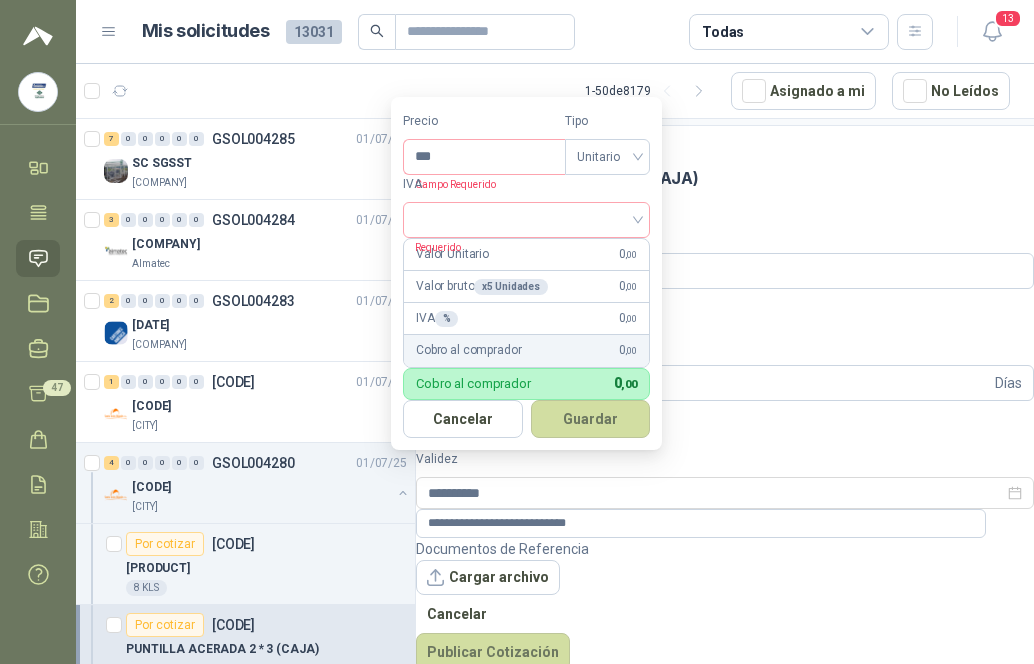 click on "$  0 ,00" at bounding box center (725, 327) 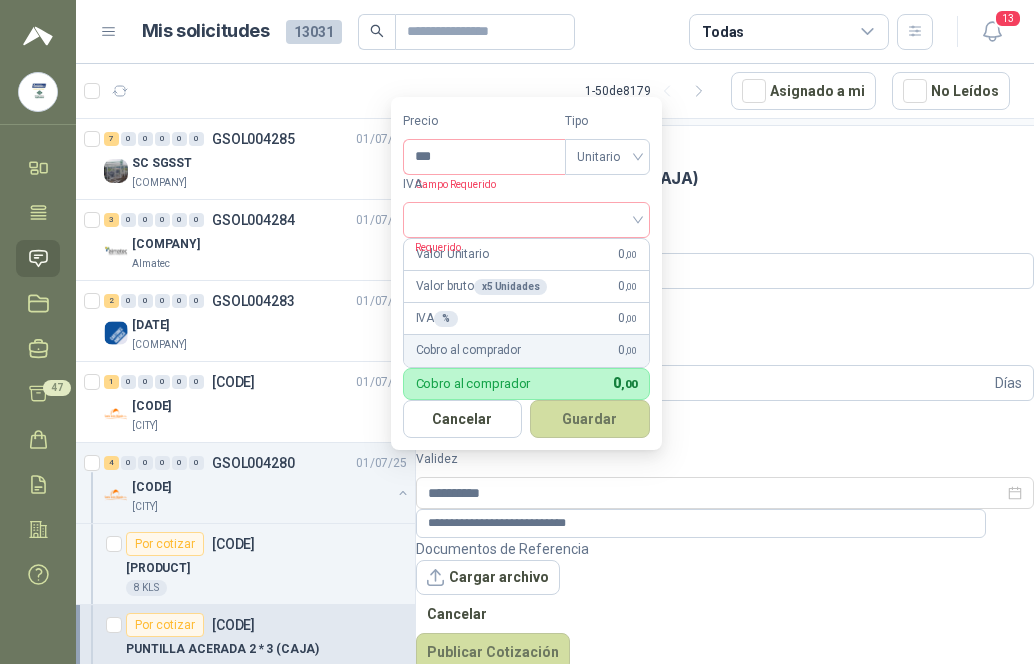 click on "CANTIDAD [NUMBER] [UNITS] [PAYMENT_CONDITION] [ADDRESS] [CITY], [STATE]" at bounding box center (725, 174) 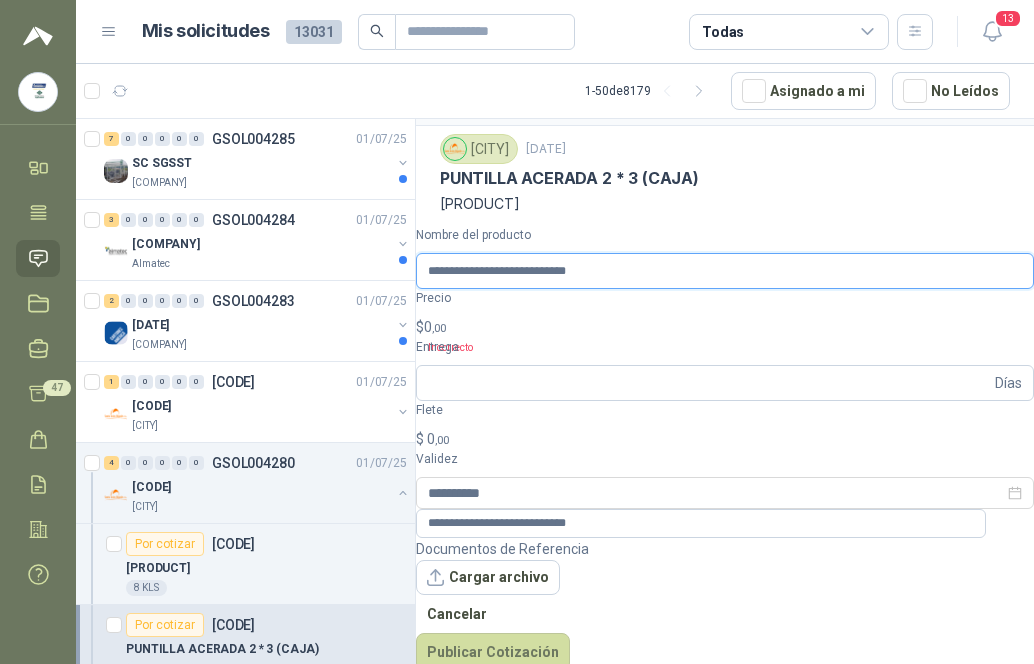 click on "**********" at bounding box center [725, 271] 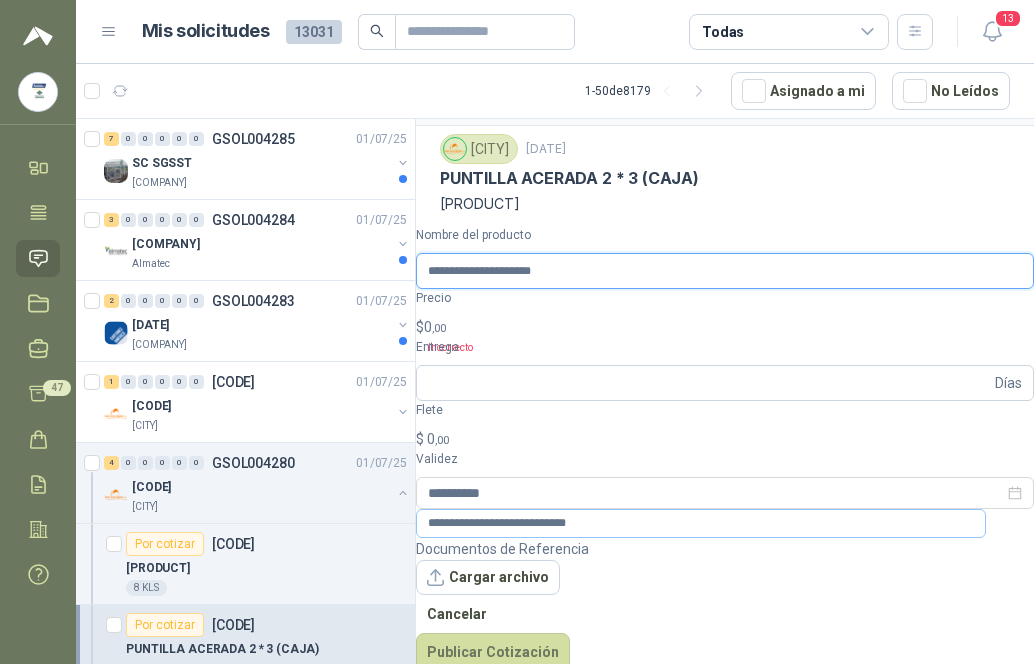type on "**********" 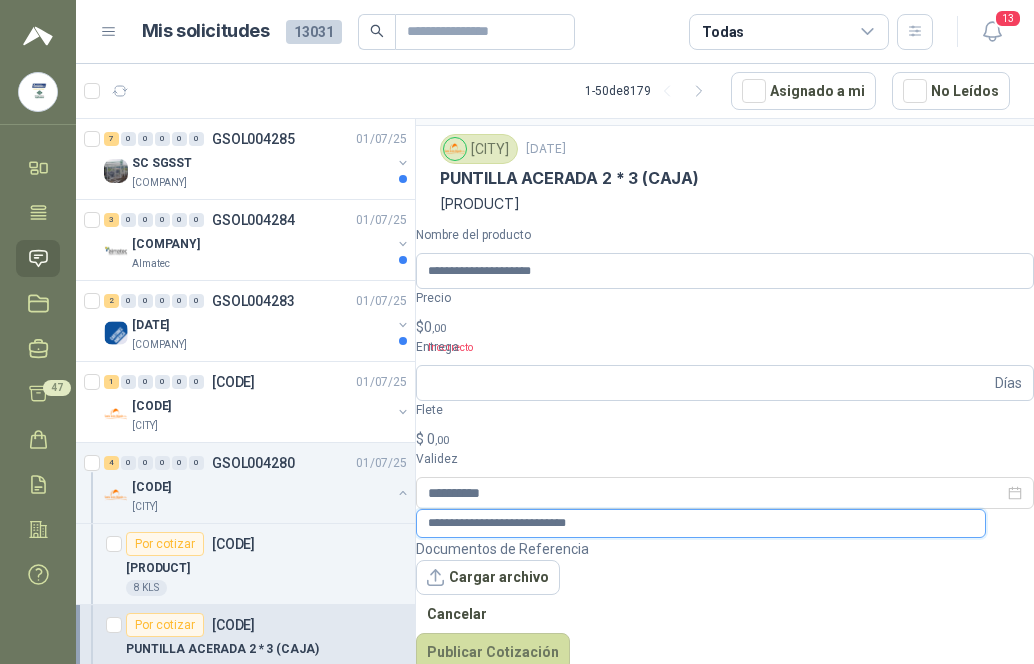 click on "**********" at bounding box center (701, 523) 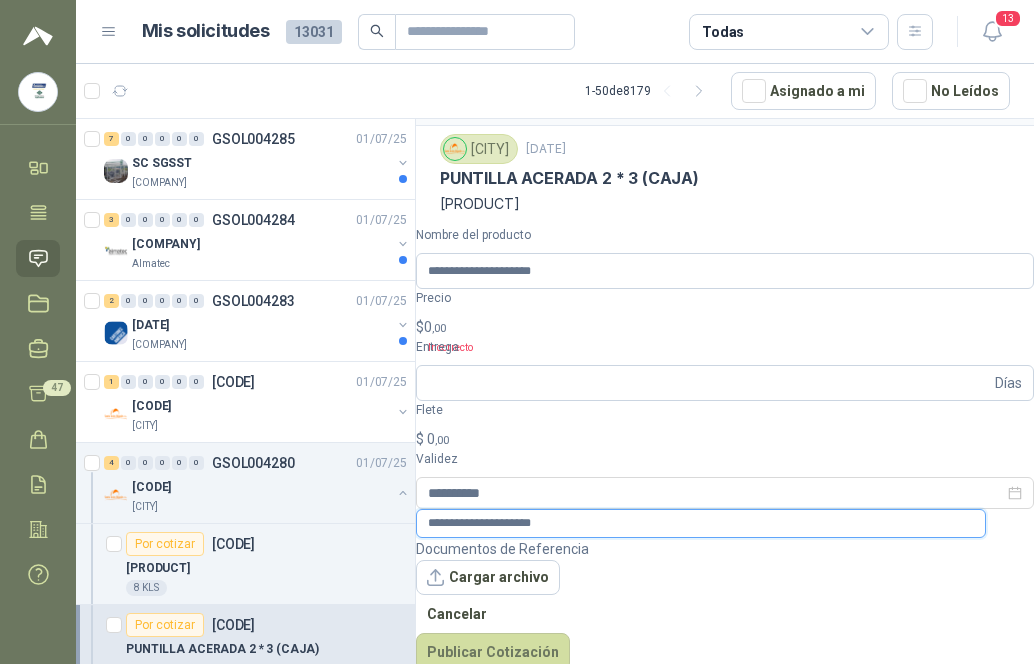 type on "**********" 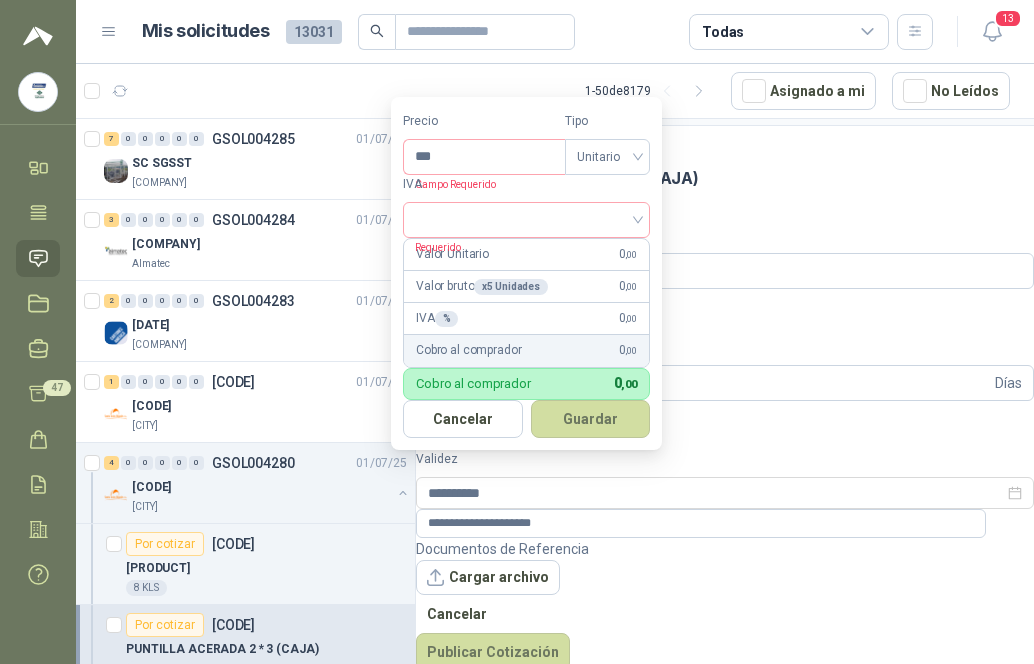 click on "$  0 ,00" at bounding box center (725, 327) 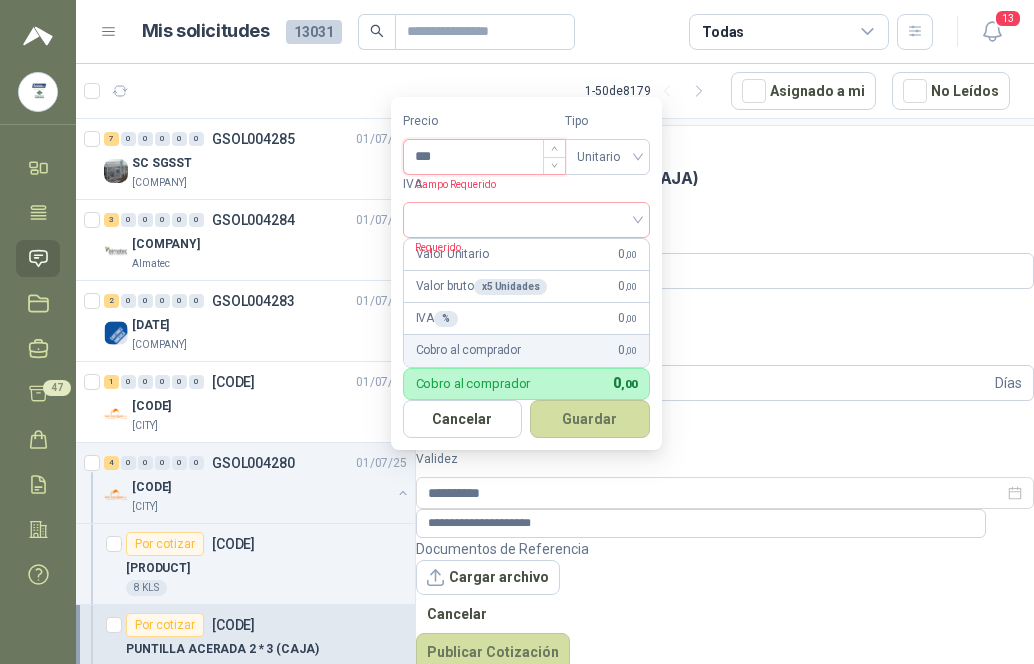 click on "***" at bounding box center [484, 157] 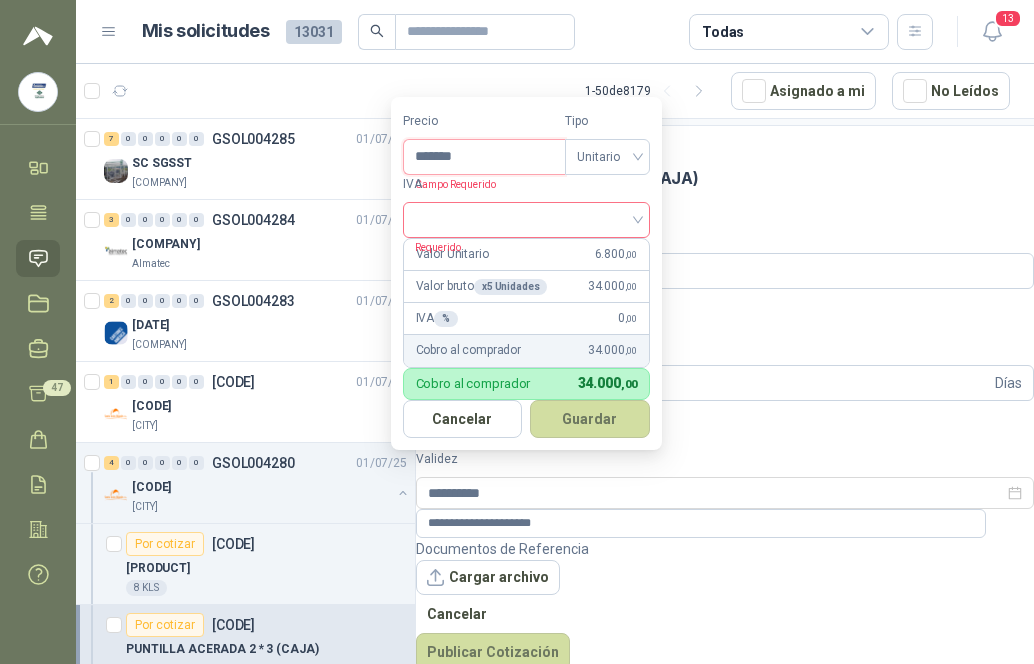 type on "*******" 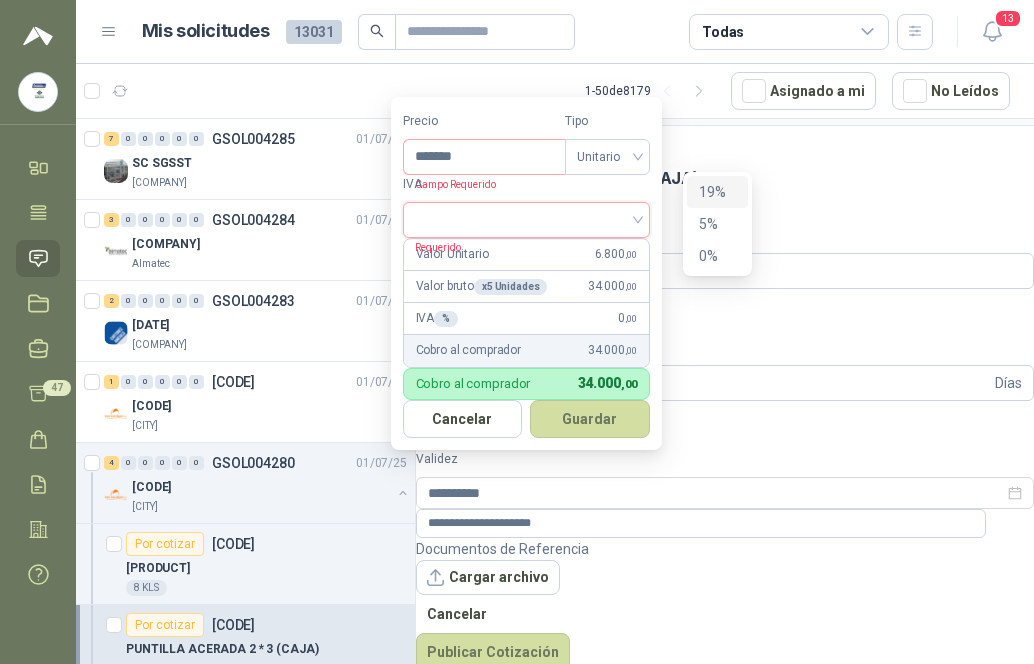 click at bounding box center (526, 218) 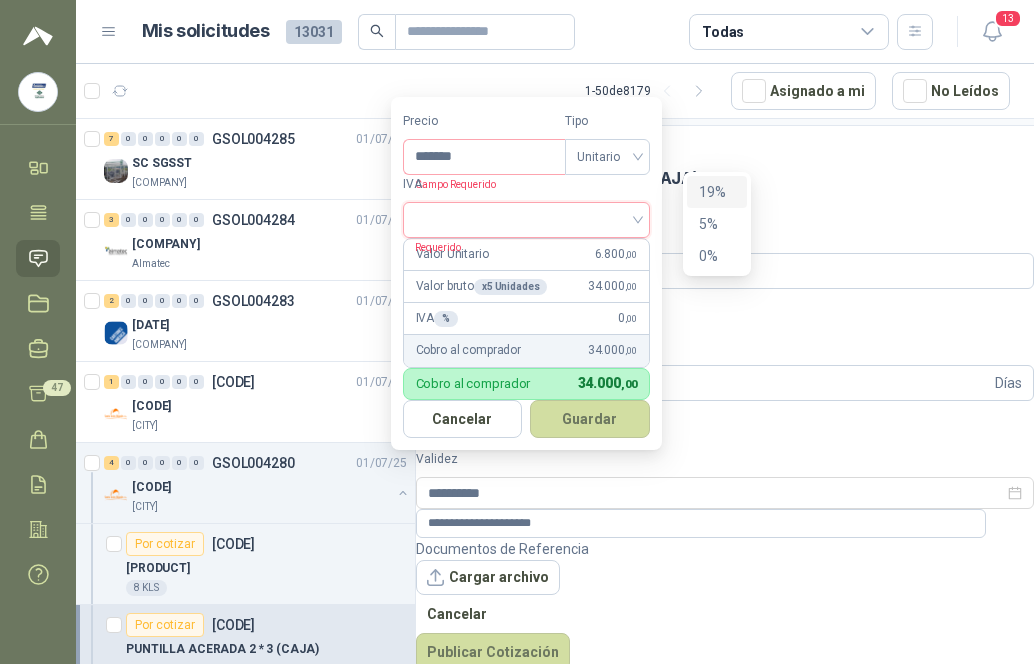 click on "19%" at bounding box center [717, 192] 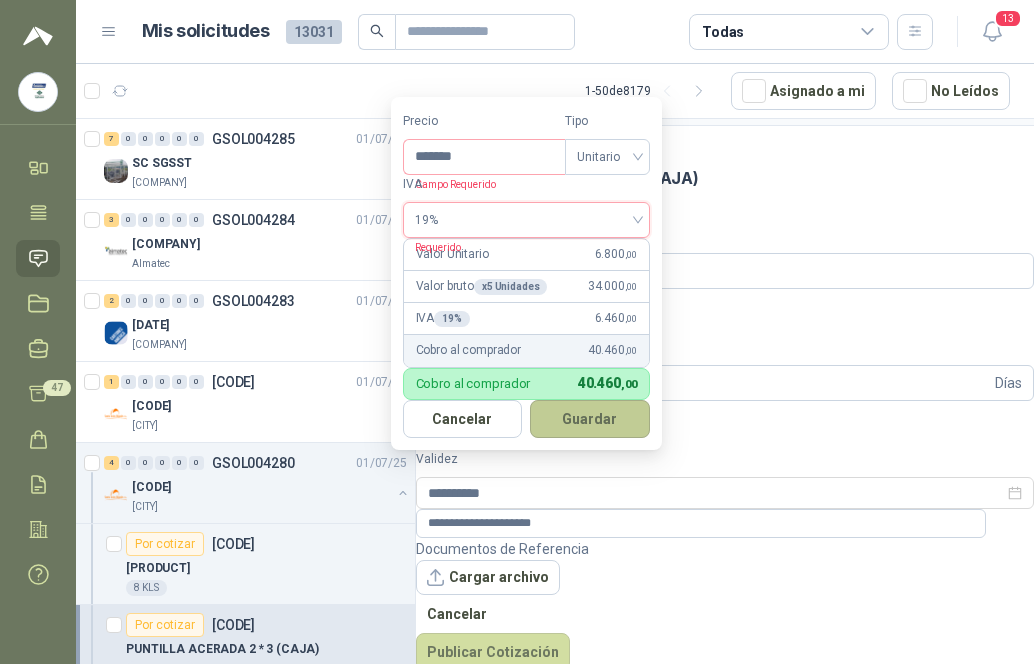 click on "Guardar" at bounding box center (590, 419) 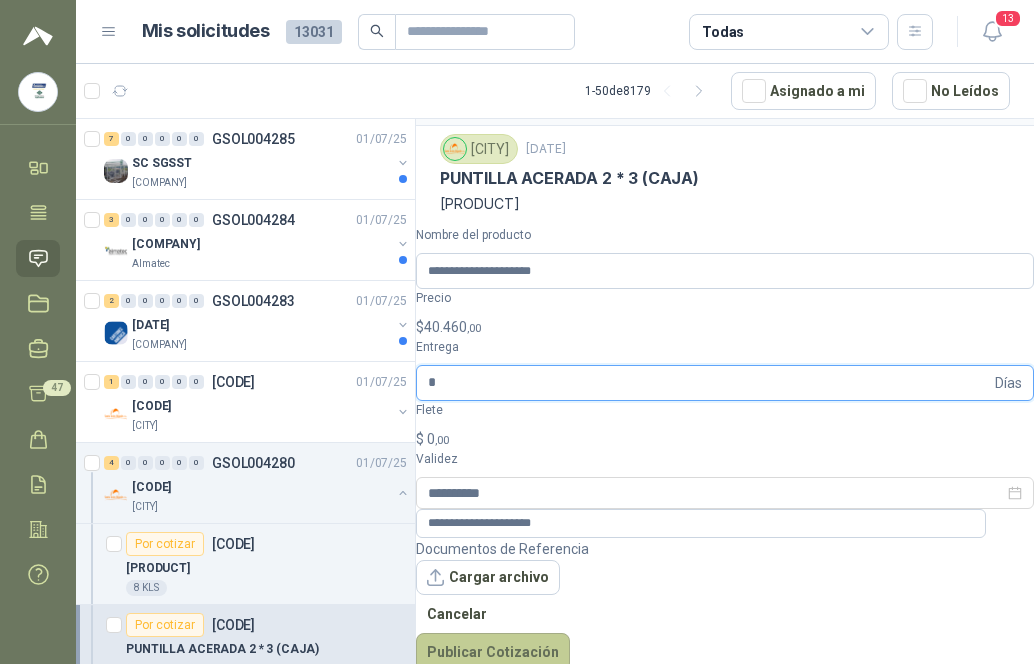 type on "*" 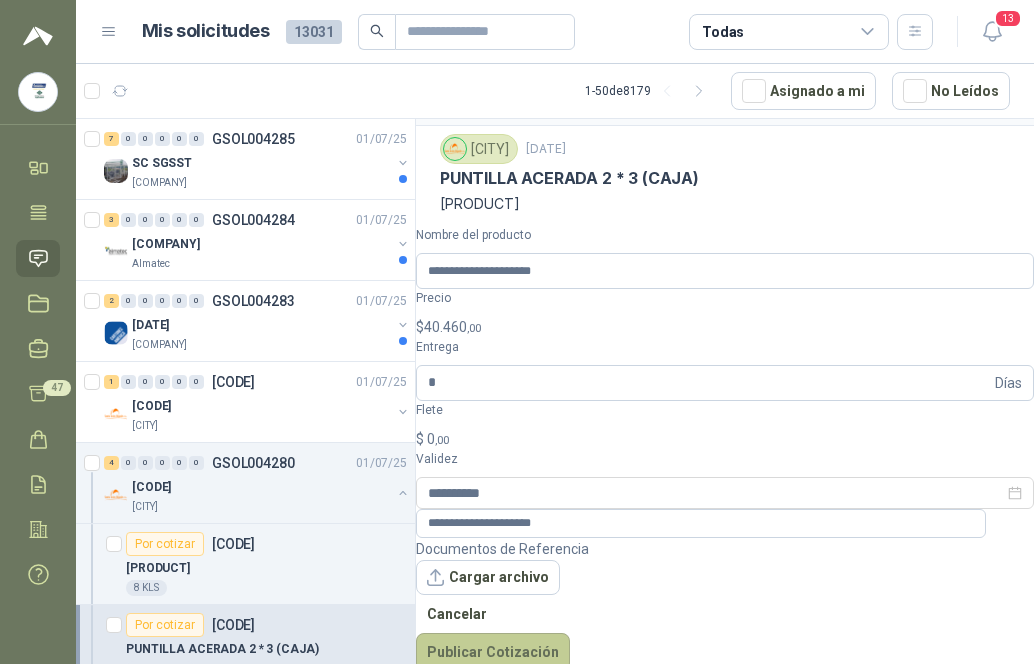 click on "Publicar Cotización" at bounding box center [493, 652] 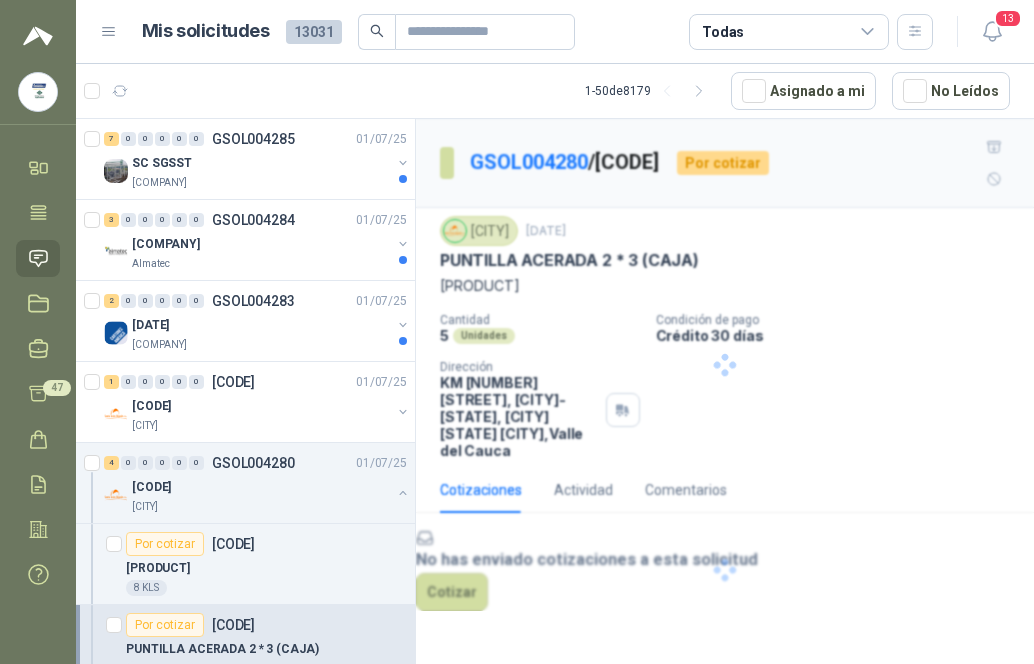 scroll, scrollTop: 0, scrollLeft: 0, axis: both 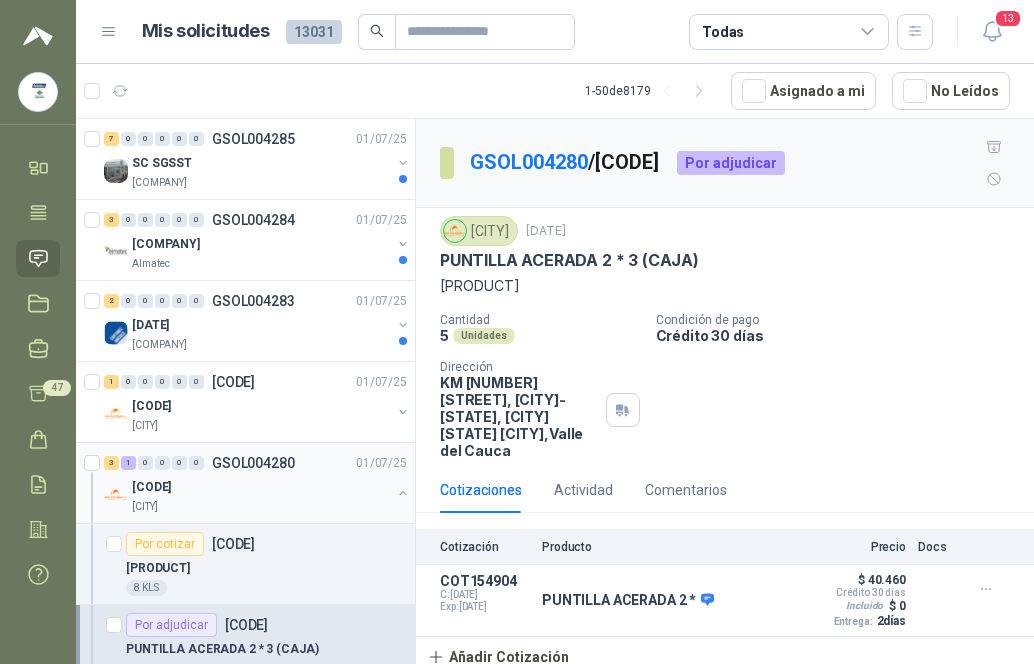 click on "[CODE]" at bounding box center (261, 487) 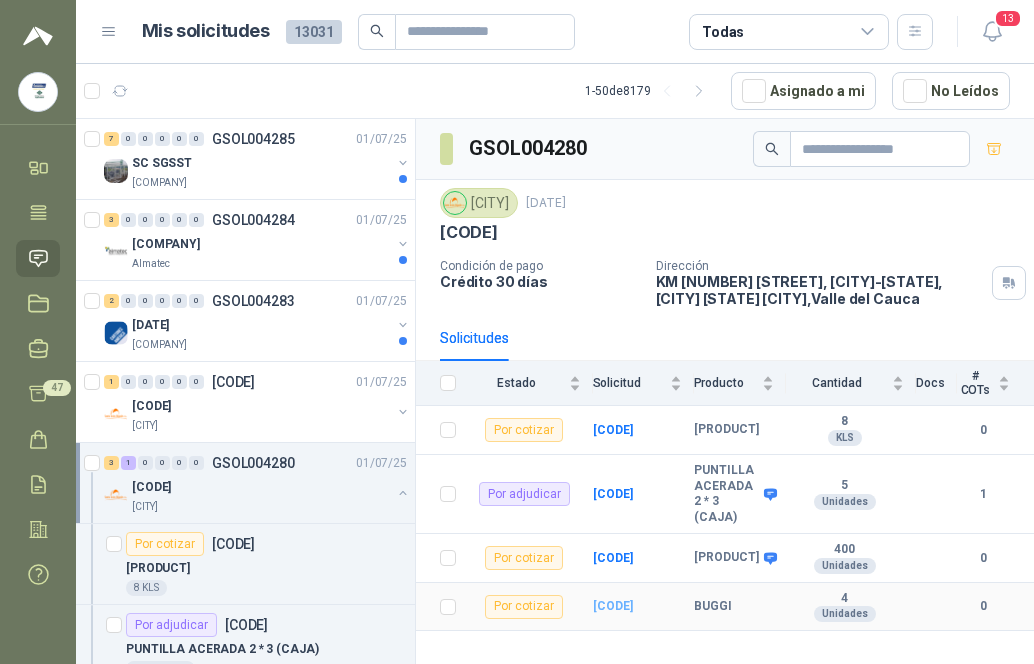 click on "[CODE]" at bounding box center [613, 606] 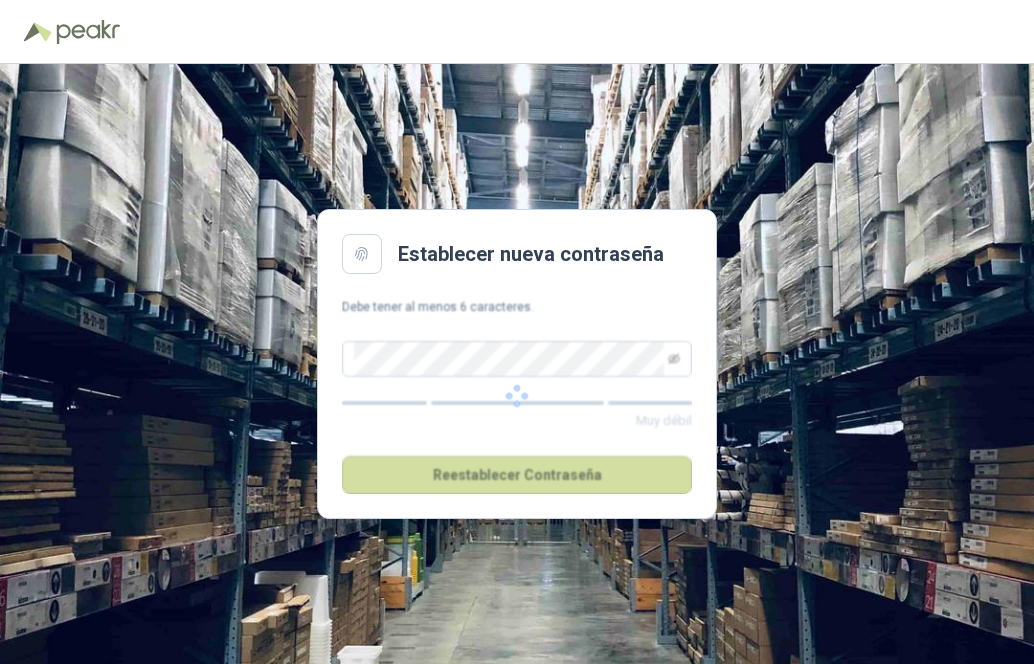 scroll, scrollTop: 0, scrollLeft: 0, axis: both 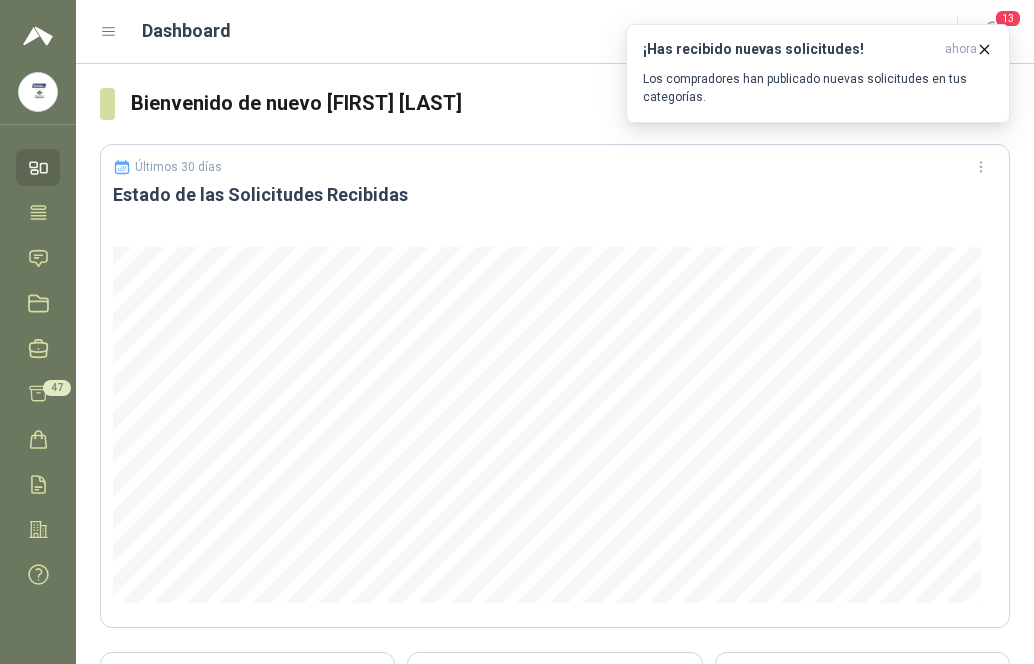 click at bounding box center [109, 32] 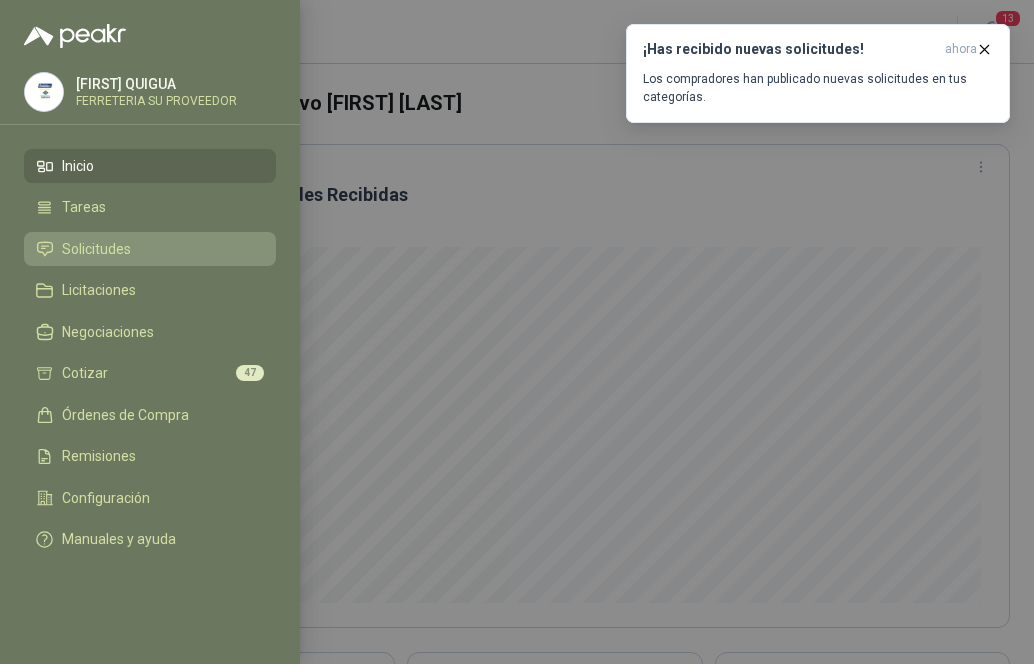 click on "Solicitudes" at bounding box center [150, 249] 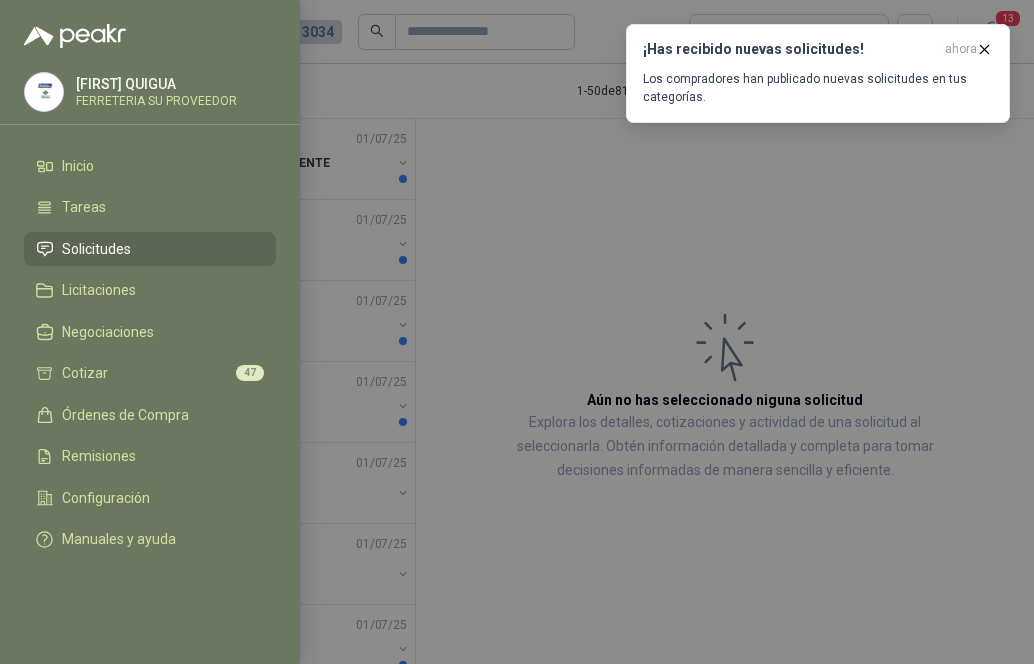 click at bounding box center [517, 332] 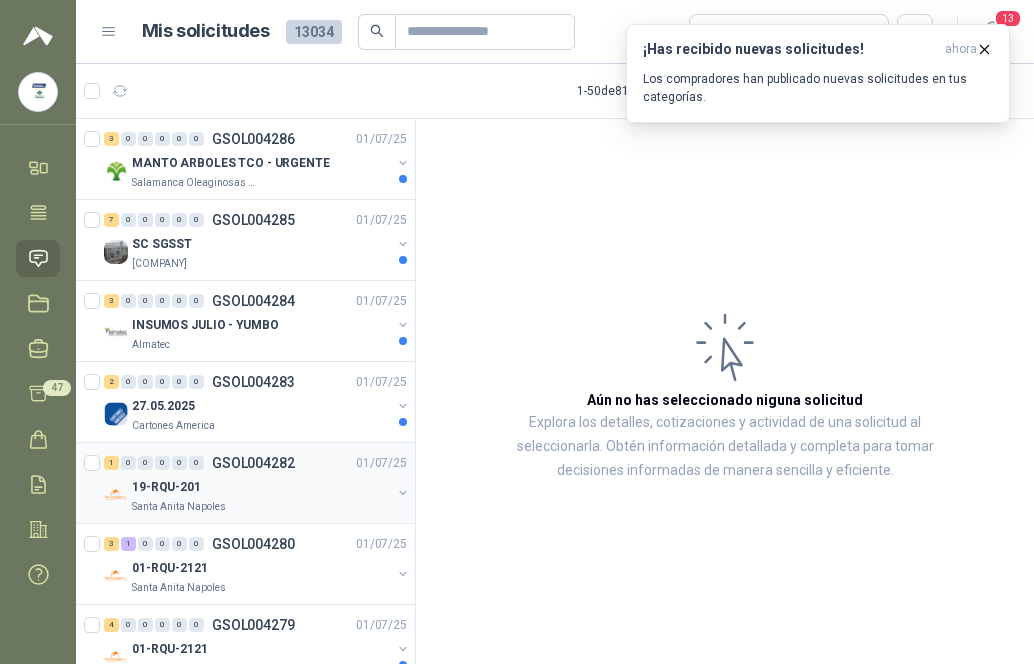 click on "[CODE]" at bounding box center [261, 487] 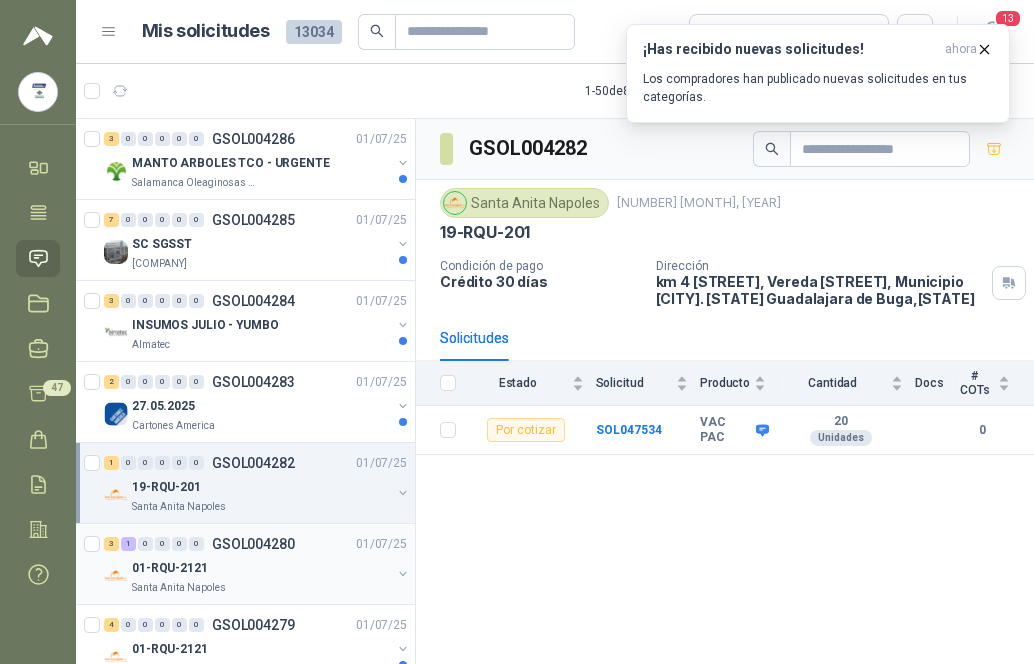click on "[CODE]" at bounding box center [261, 568] 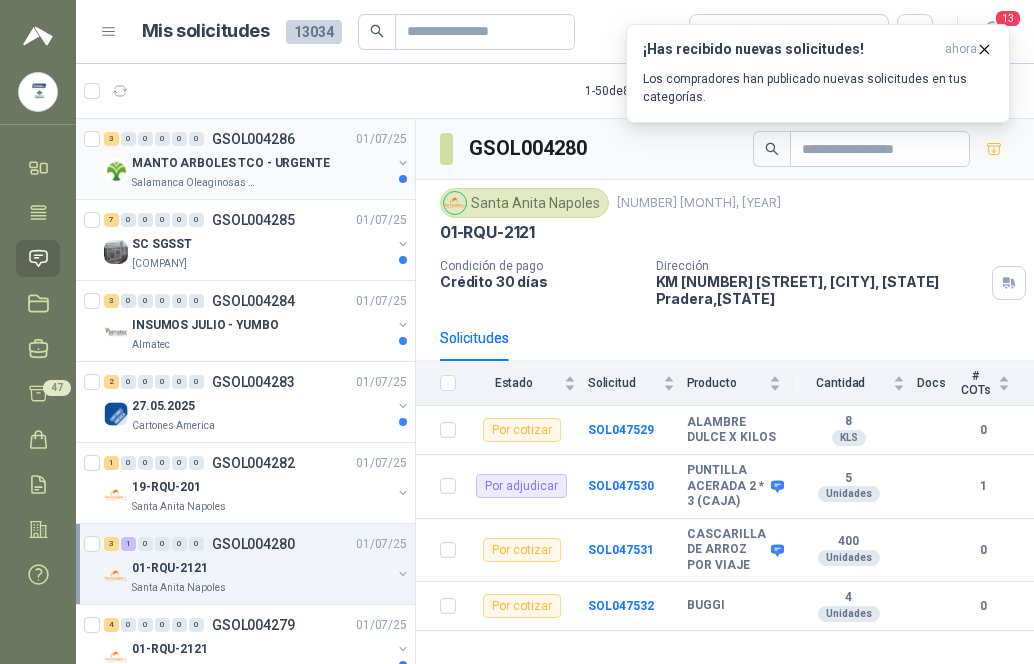click on "MANTO ARBOLES TCO - URGENTE" at bounding box center [231, 163] 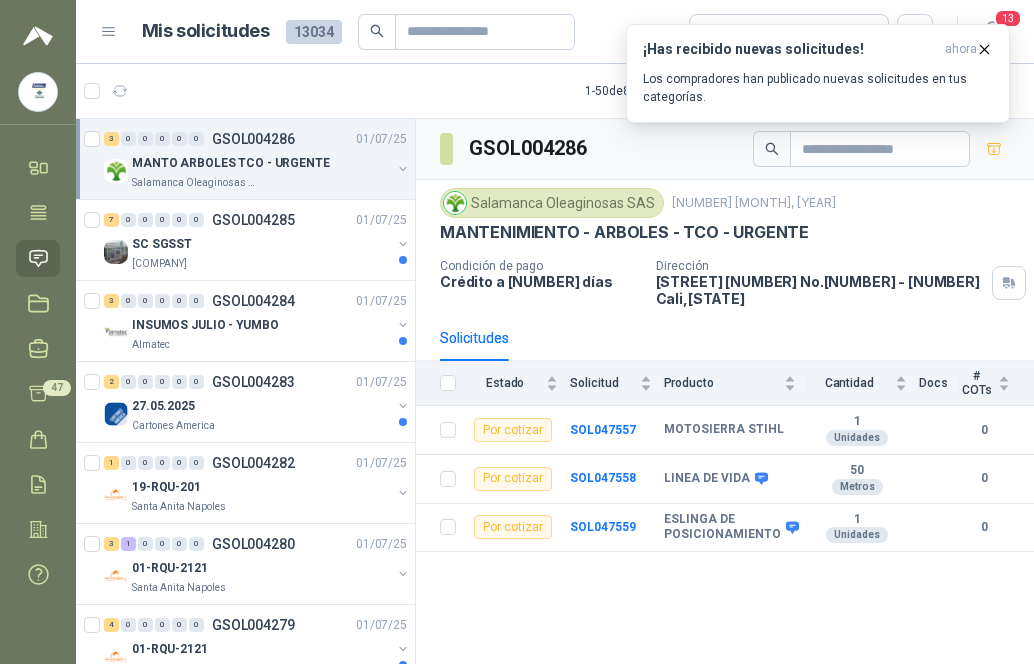 click at bounding box center (109, 32) 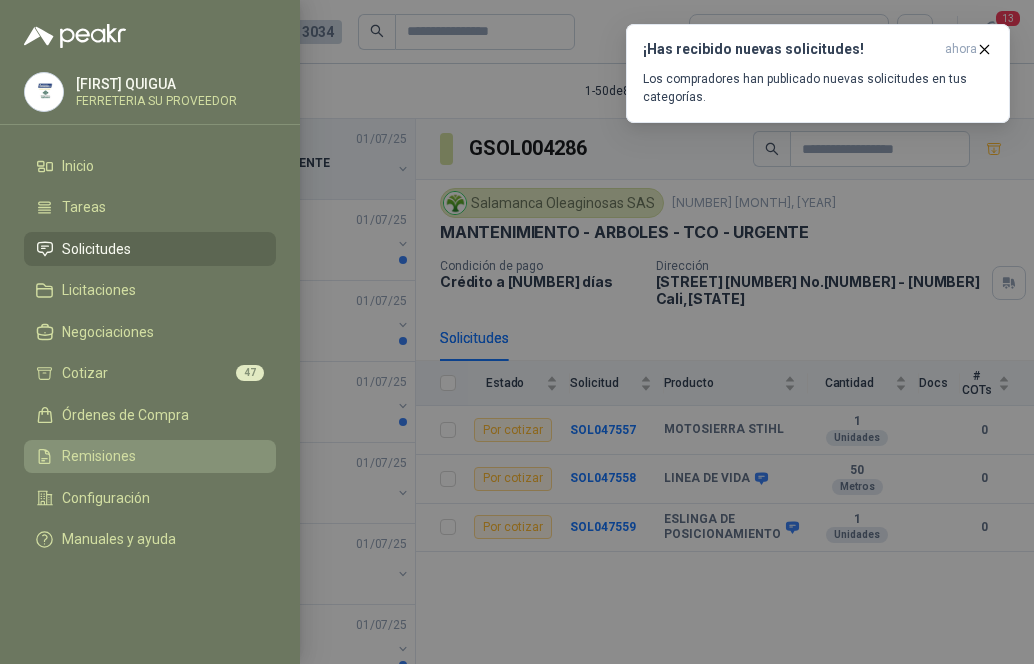 click on "Remisiones" at bounding box center [150, 457] 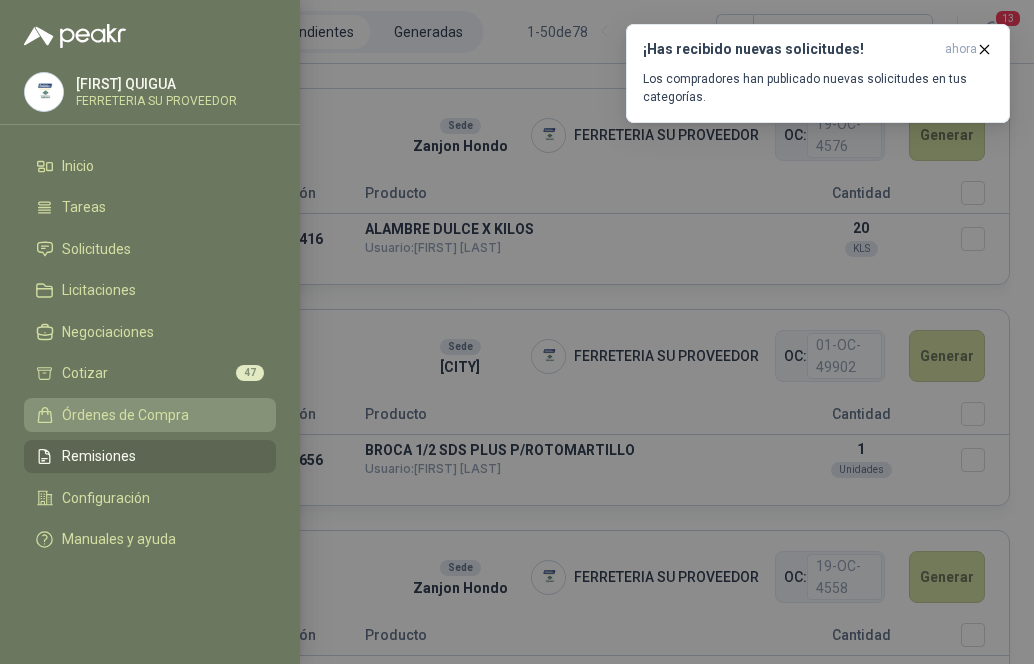 click on "Órdenes de Compra" at bounding box center (125, 415) 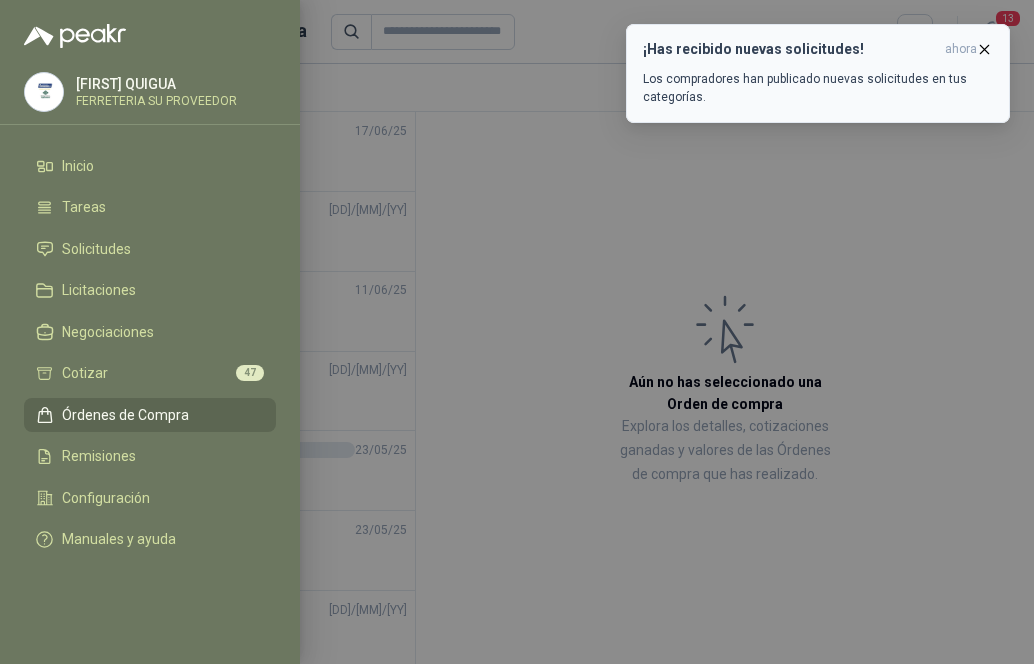 click at bounding box center (984, 49) 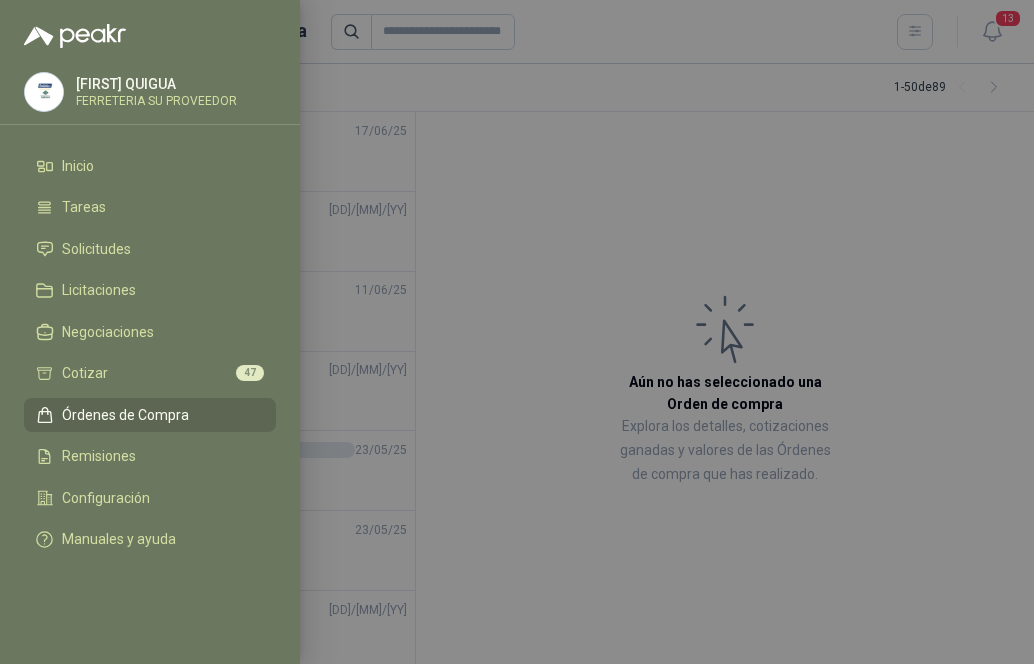 click on "Órdenes de Compra" at bounding box center [125, 415] 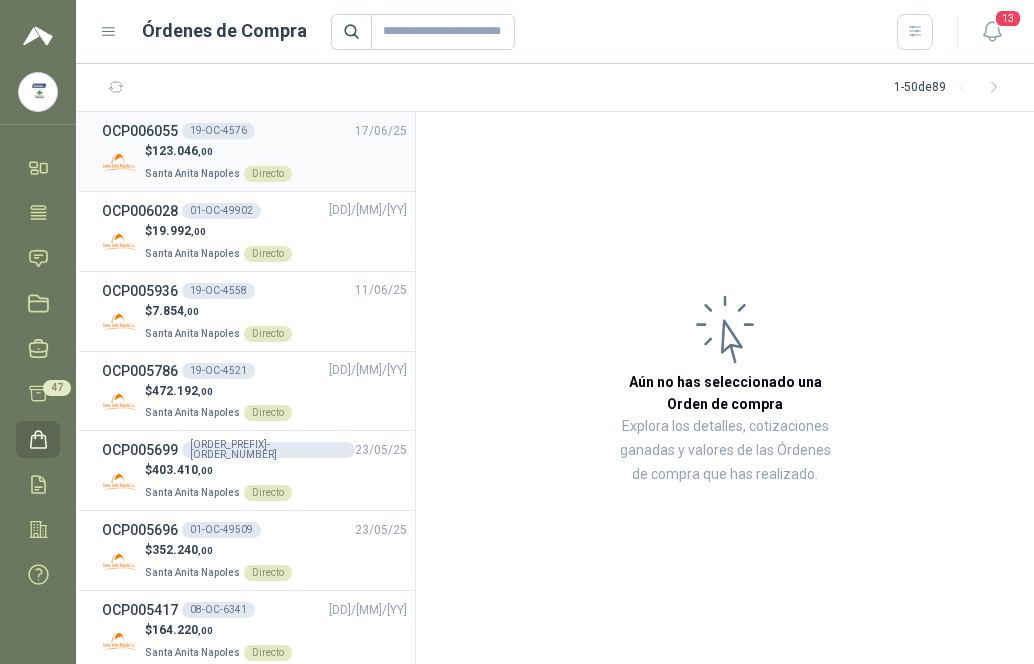 click on "$  123.046 ,00" at bounding box center [218, 151] 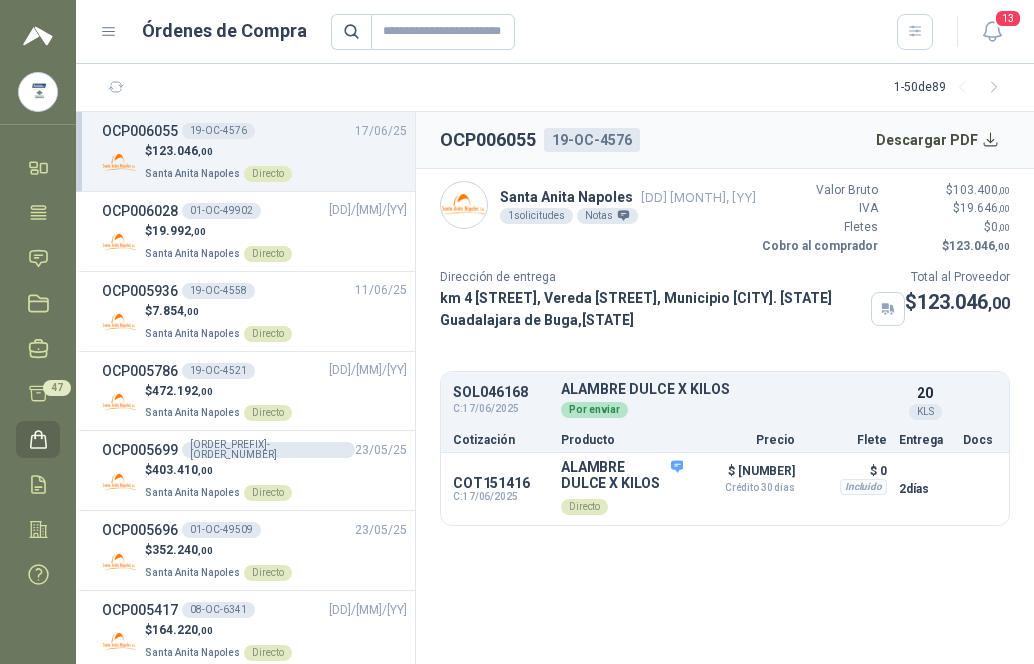 click at bounding box center (109, 32) 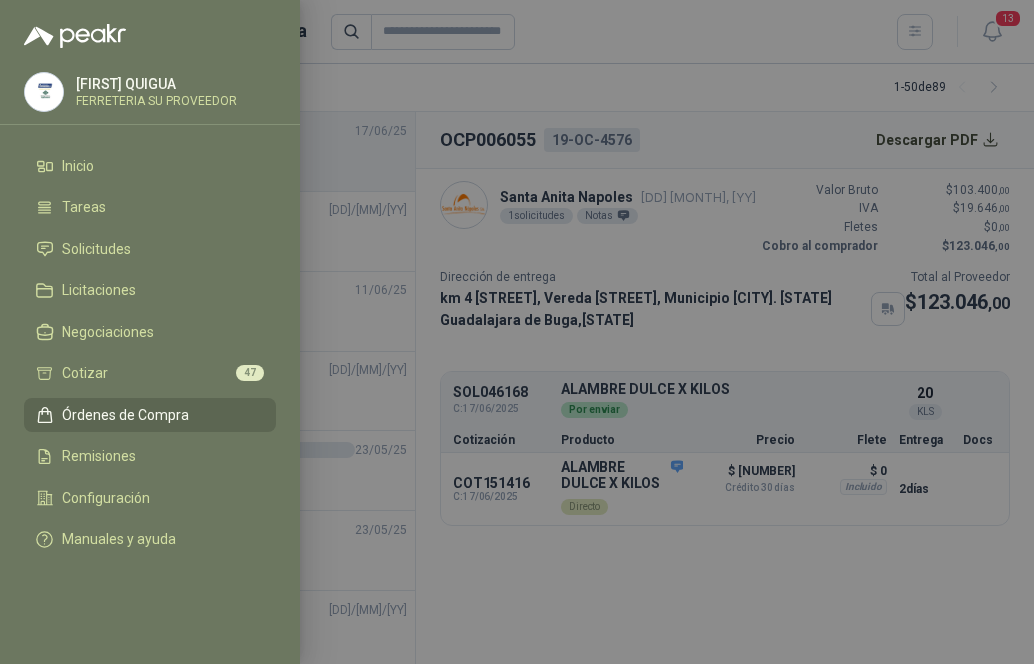 click on "Órdenes de Compra" at bounding box center (125, 415) 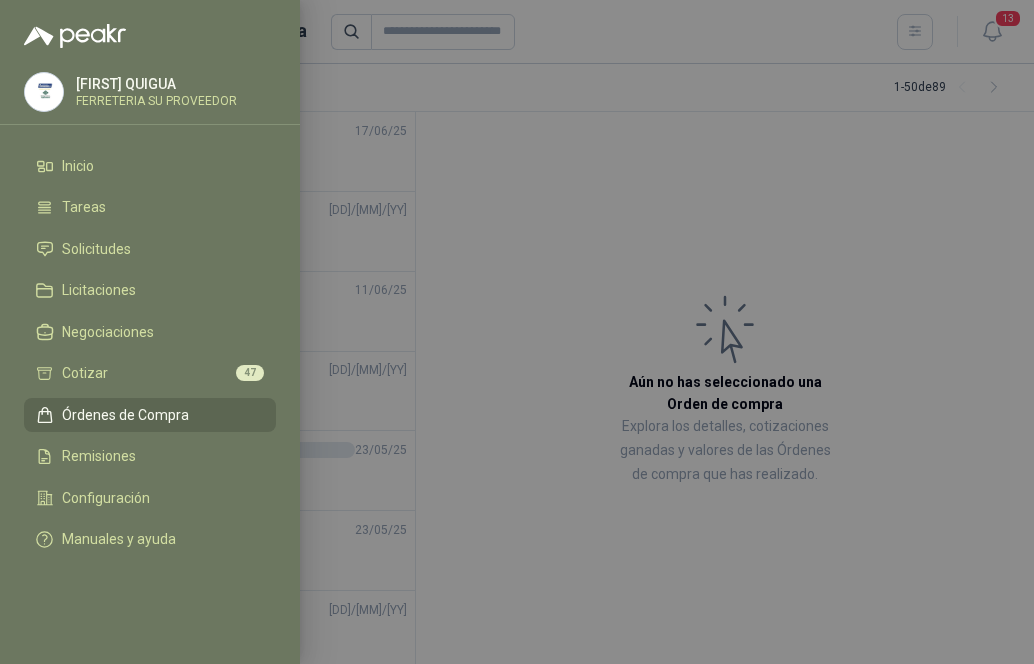 click on "Órdenes de Compra" at bounding box center (125, 415) 